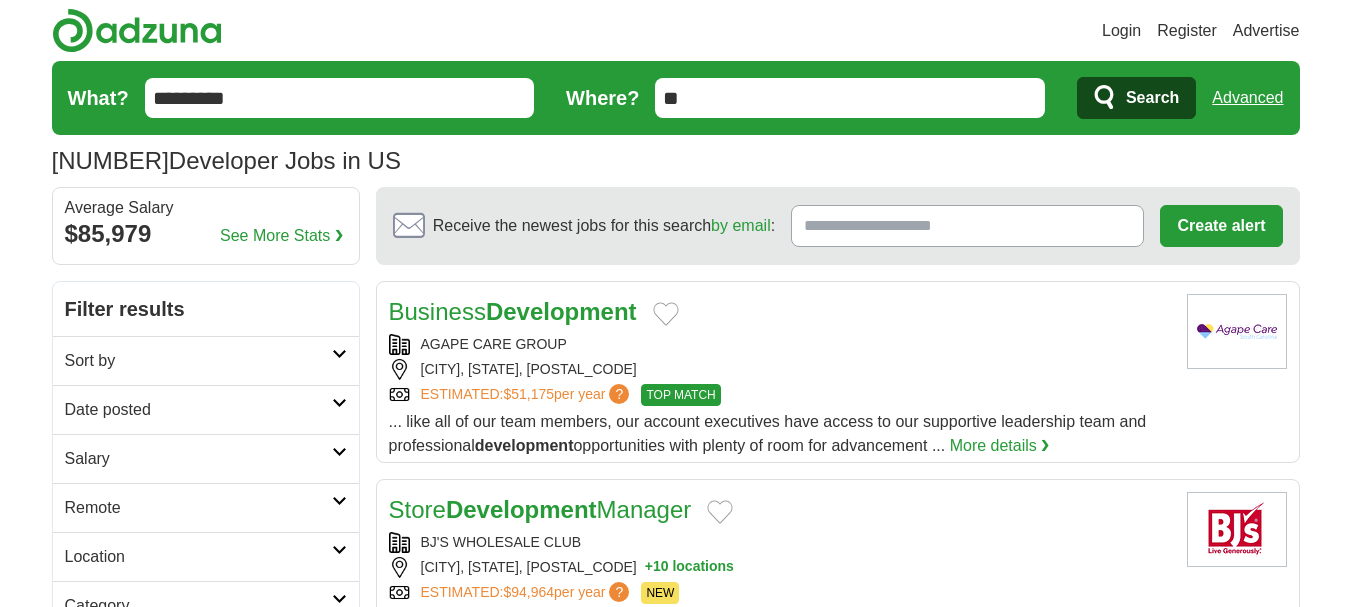 scroll, scrollTop: 0, scrollLeft: 0, axis: both 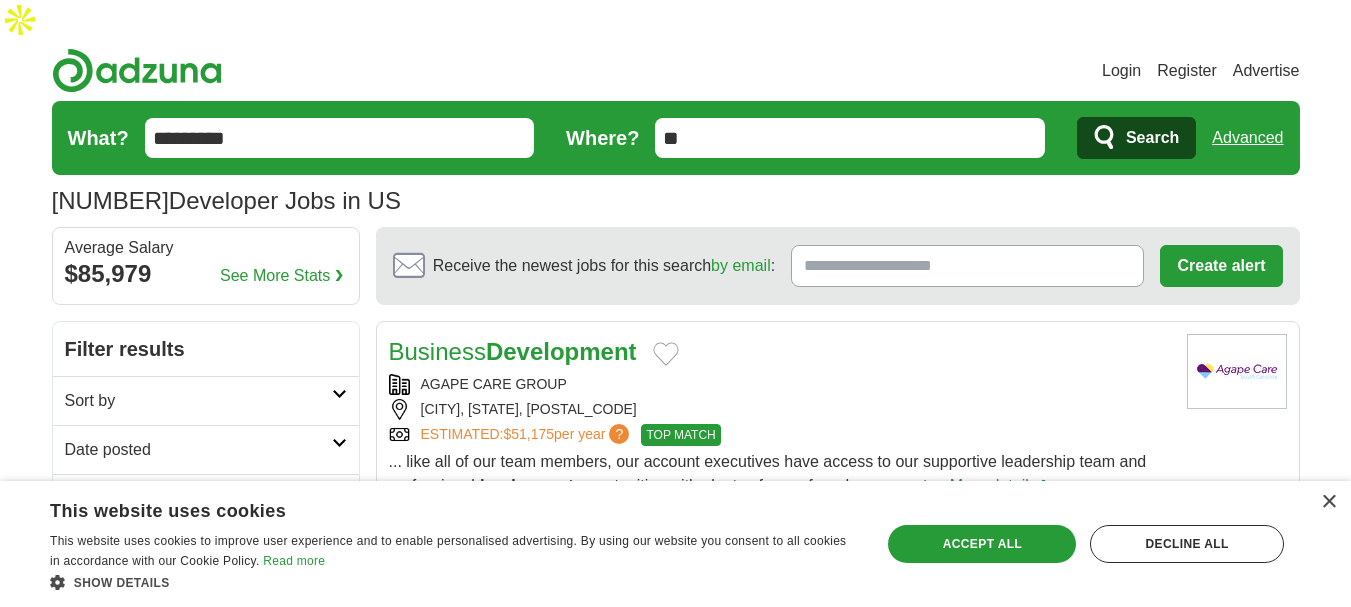 click on "*********" at bounding box center (340, 138) 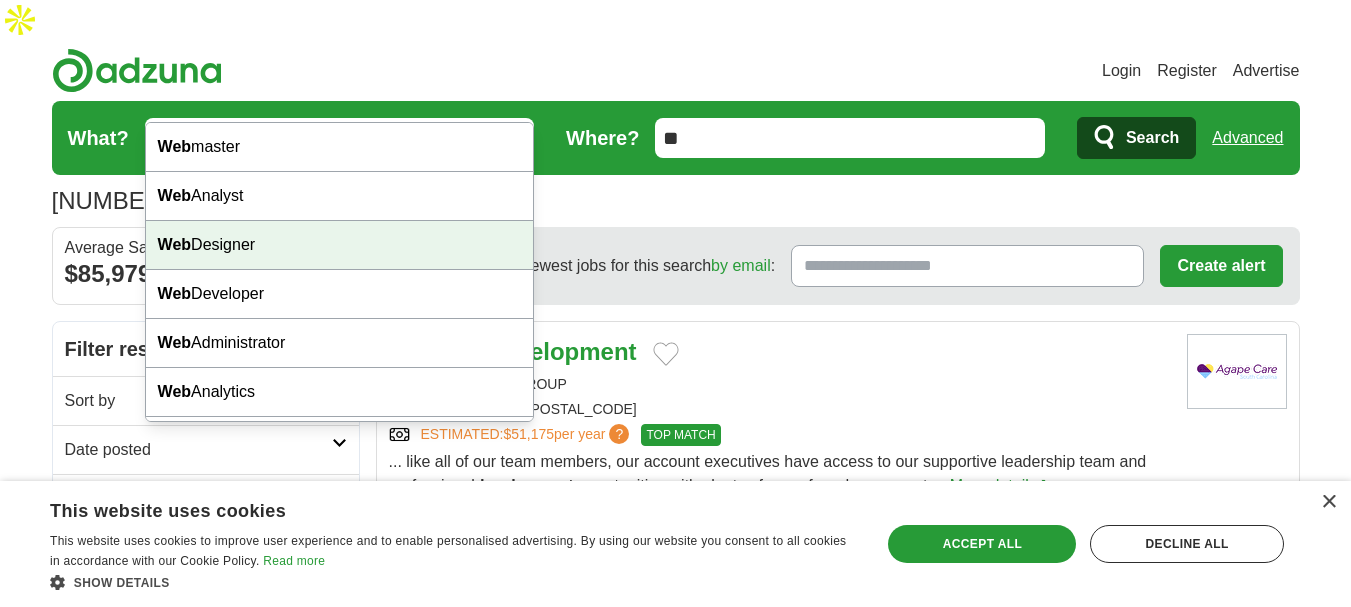 type on "***" 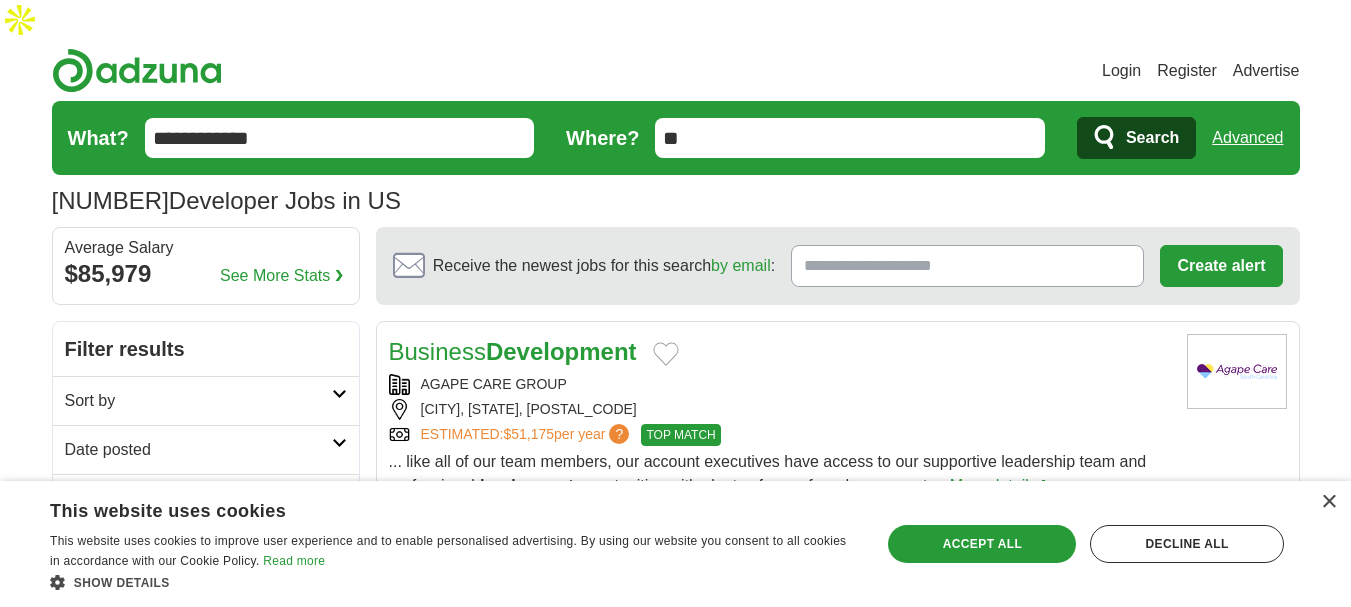 click on "Search" at bounding box center (1152, 138) 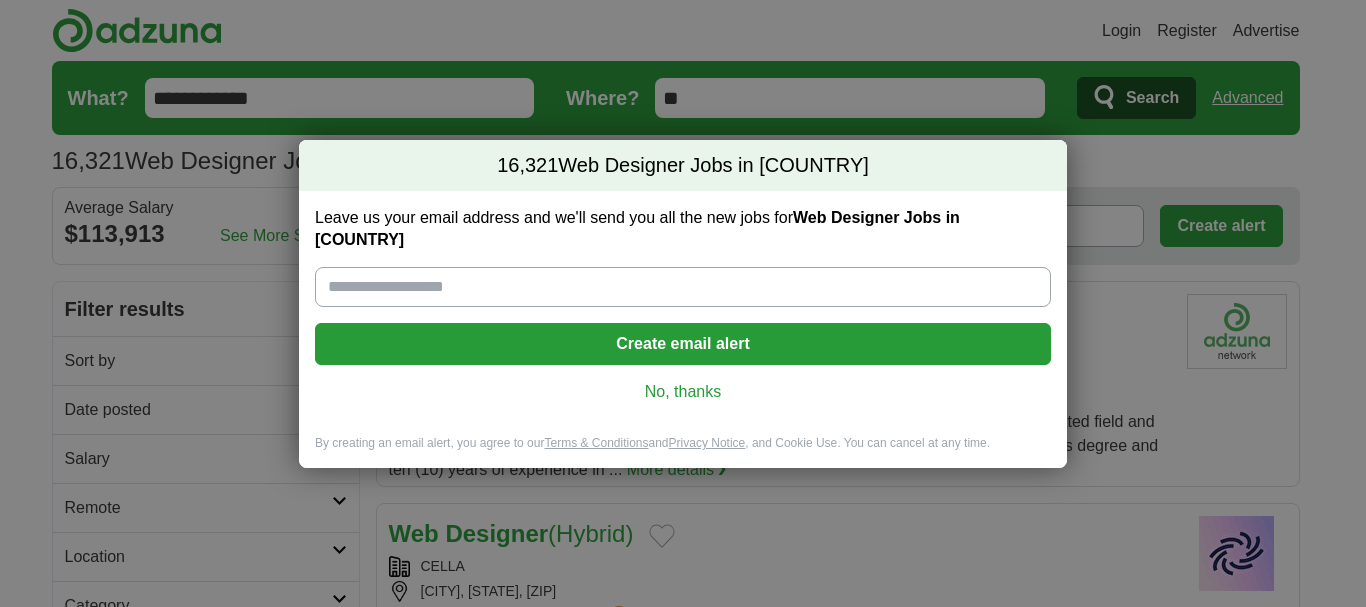 scroll, scrollTop: 0, scrollLeft: 0, axis: both 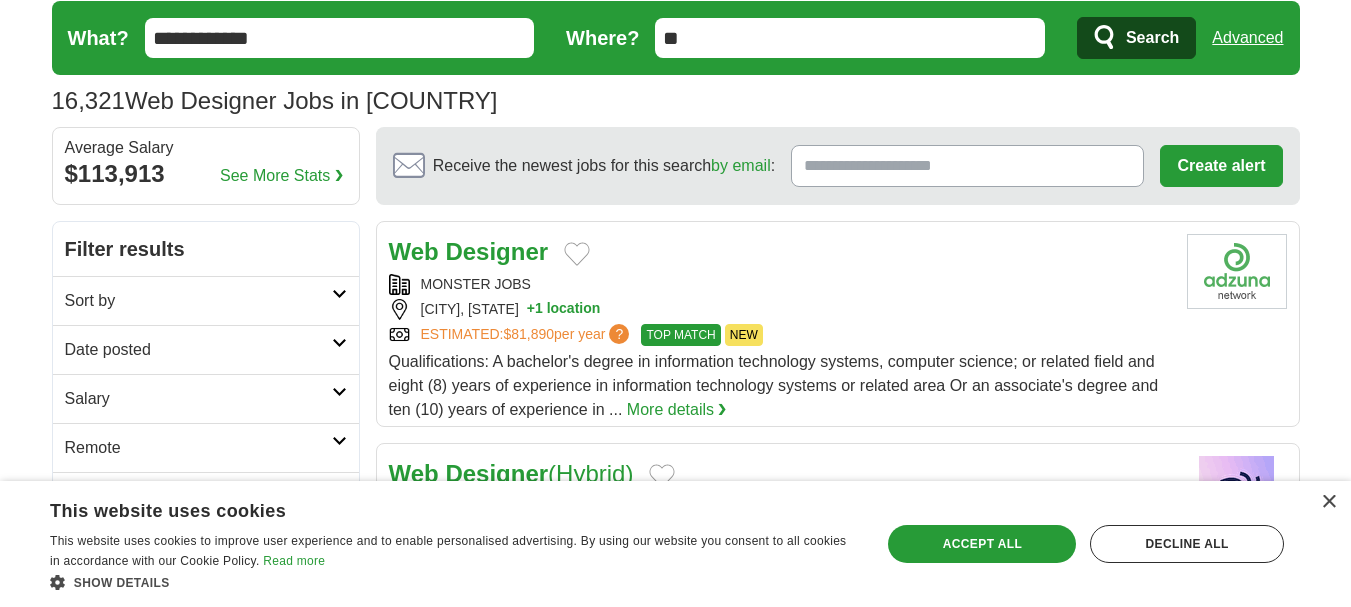 click on "Sort by" at bounding box center (198, 301) 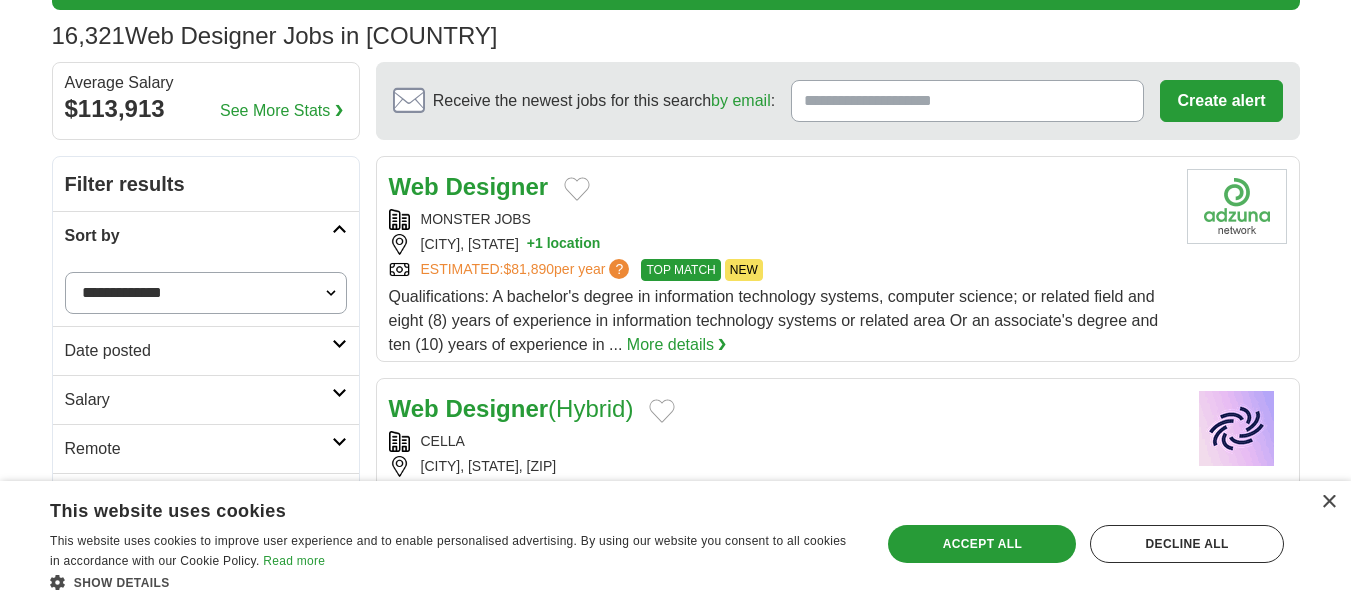 scroll, scrollTop: 200, scrollLeft: 0, axis: vertical 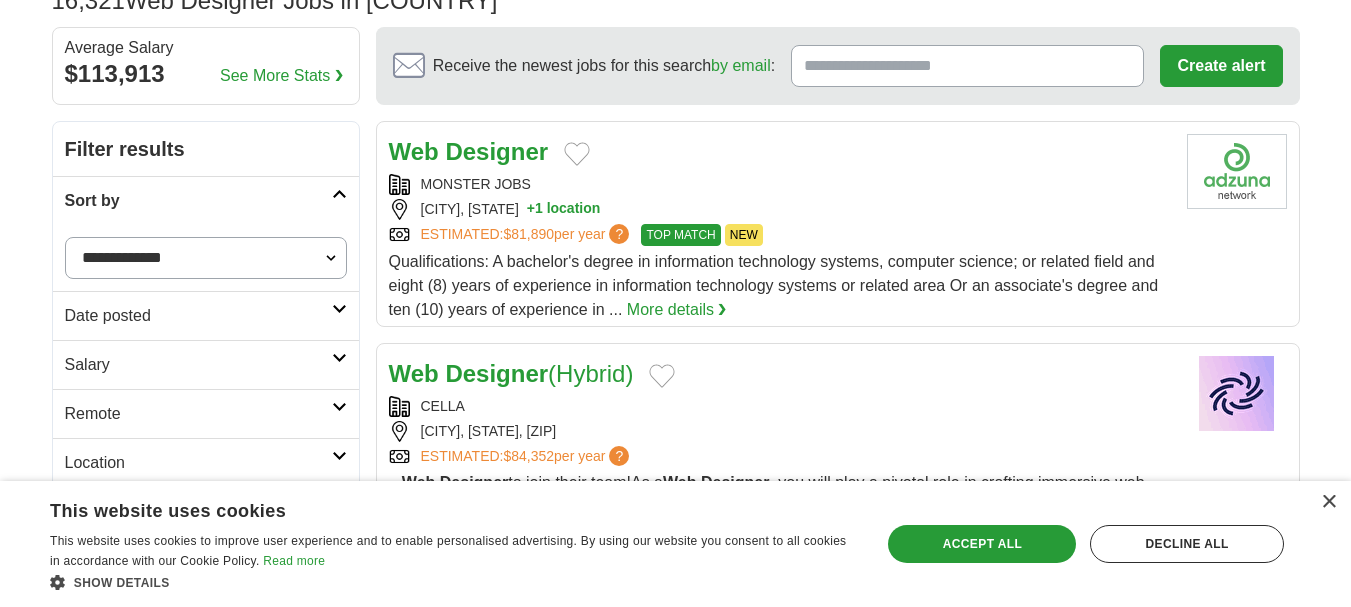 click on "**********" at bounding box center (206, 258) 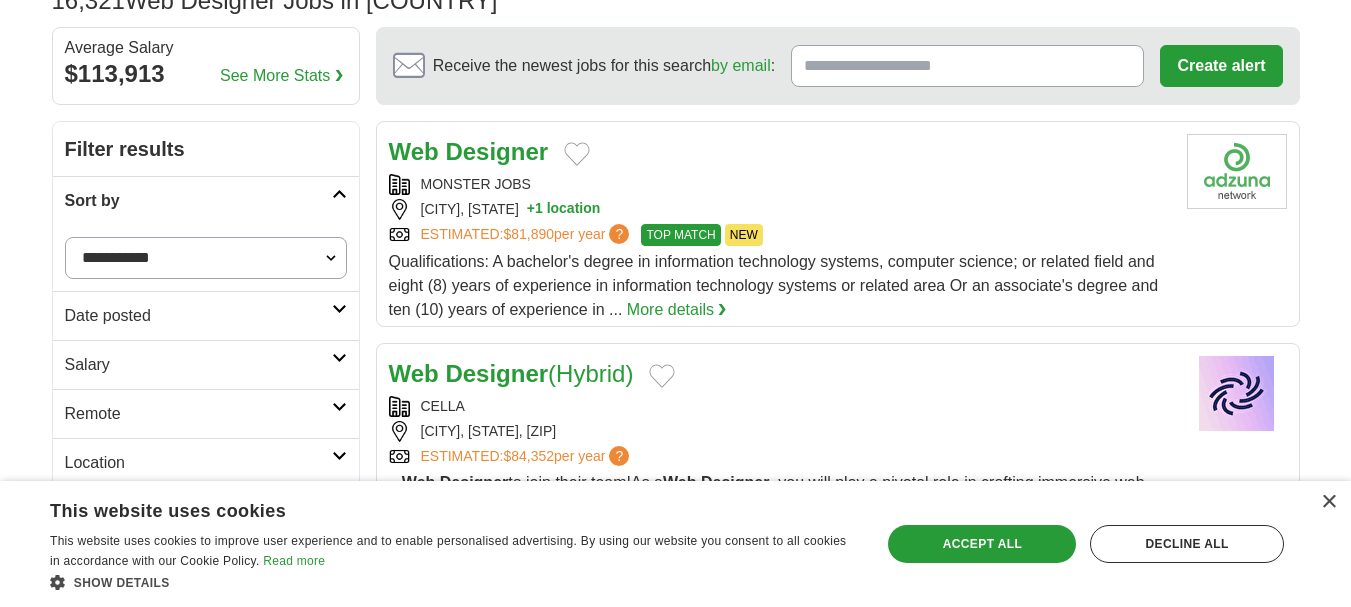 click on "**********" at bounding box center [206, 258] 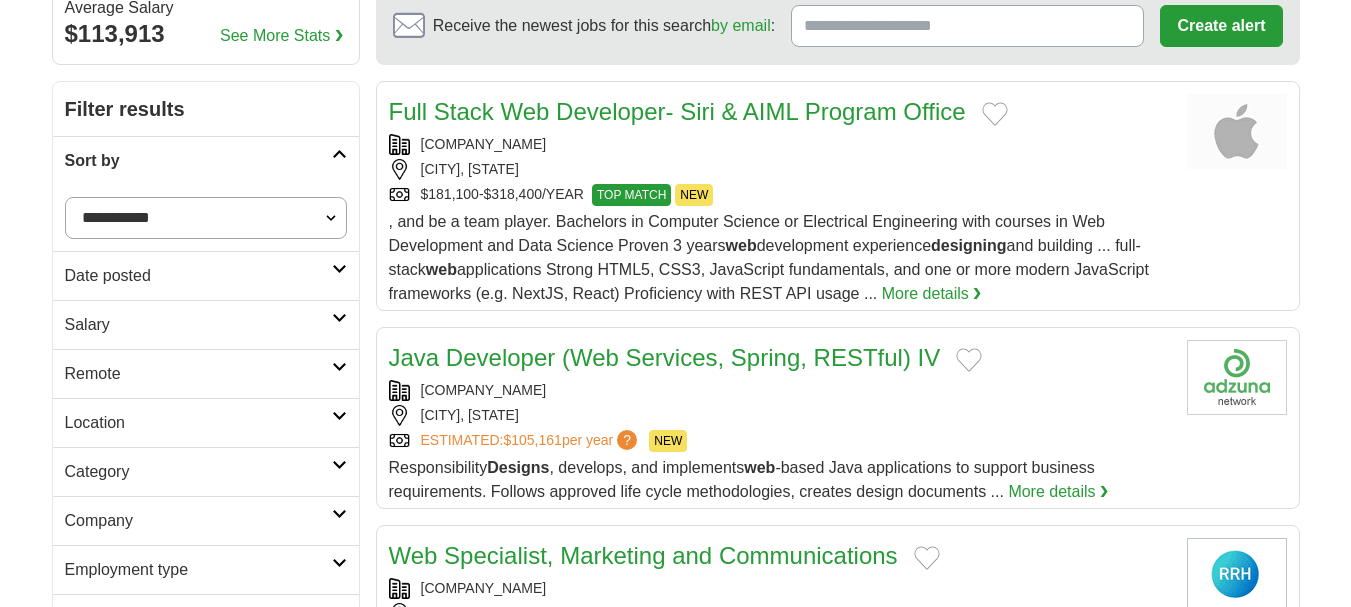scroll, scrollTop: 200, scrollLeft: 0, axis: vertical 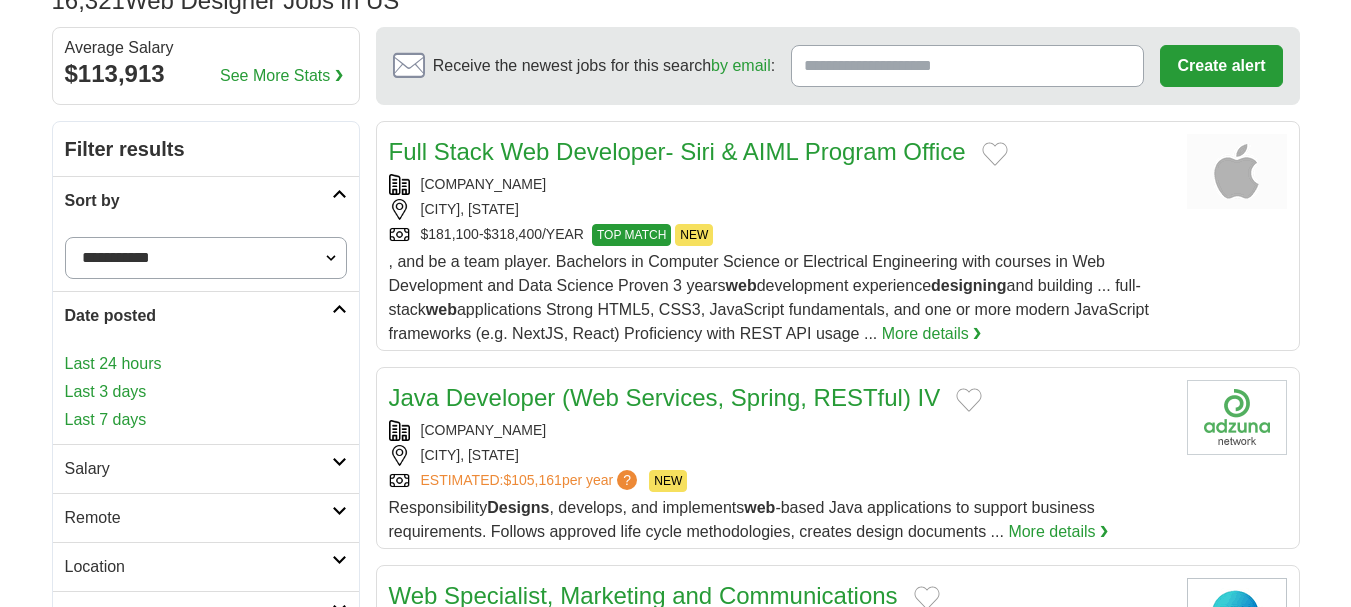 click on "Last 24 hours" at bounding box center [206, 364] 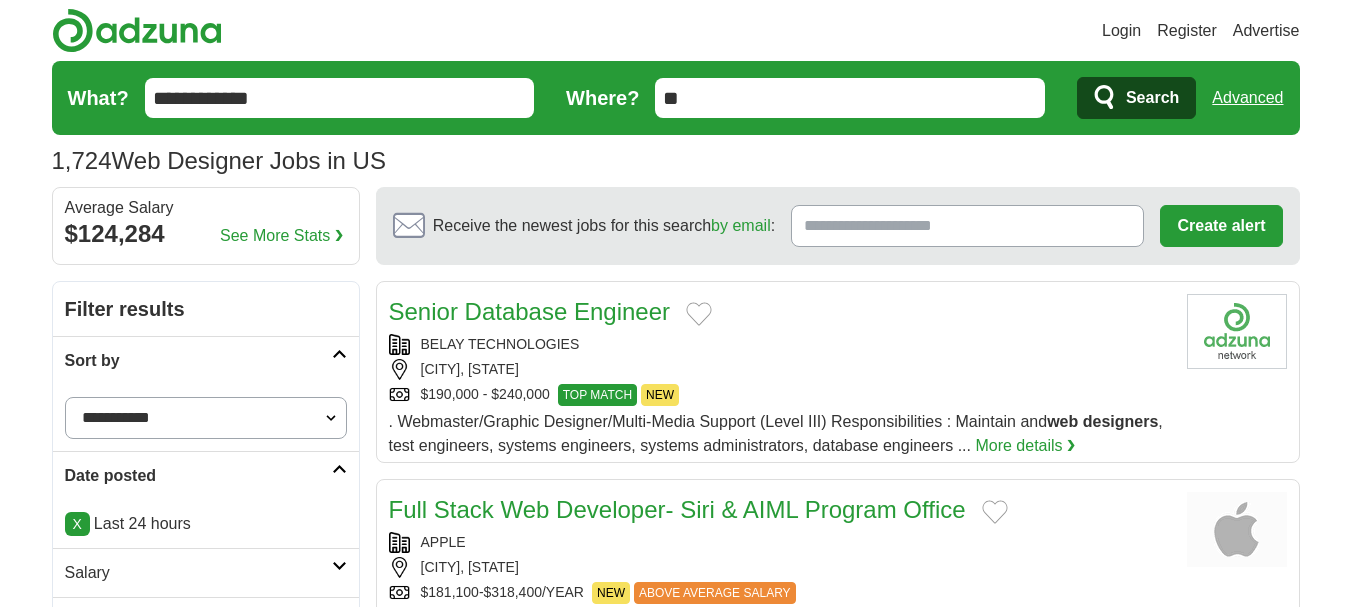 scroll, scrollTop: 0, scrollLeft: 0, axis: both 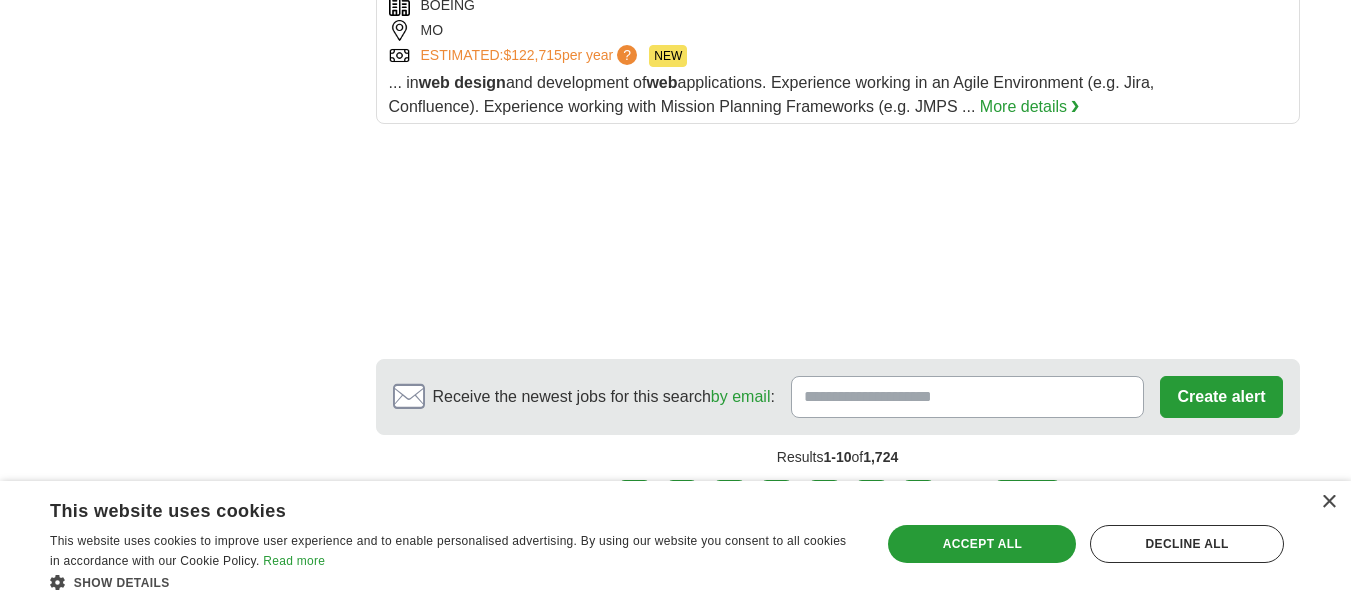 click on "×" at bounding box center (1323, 503) 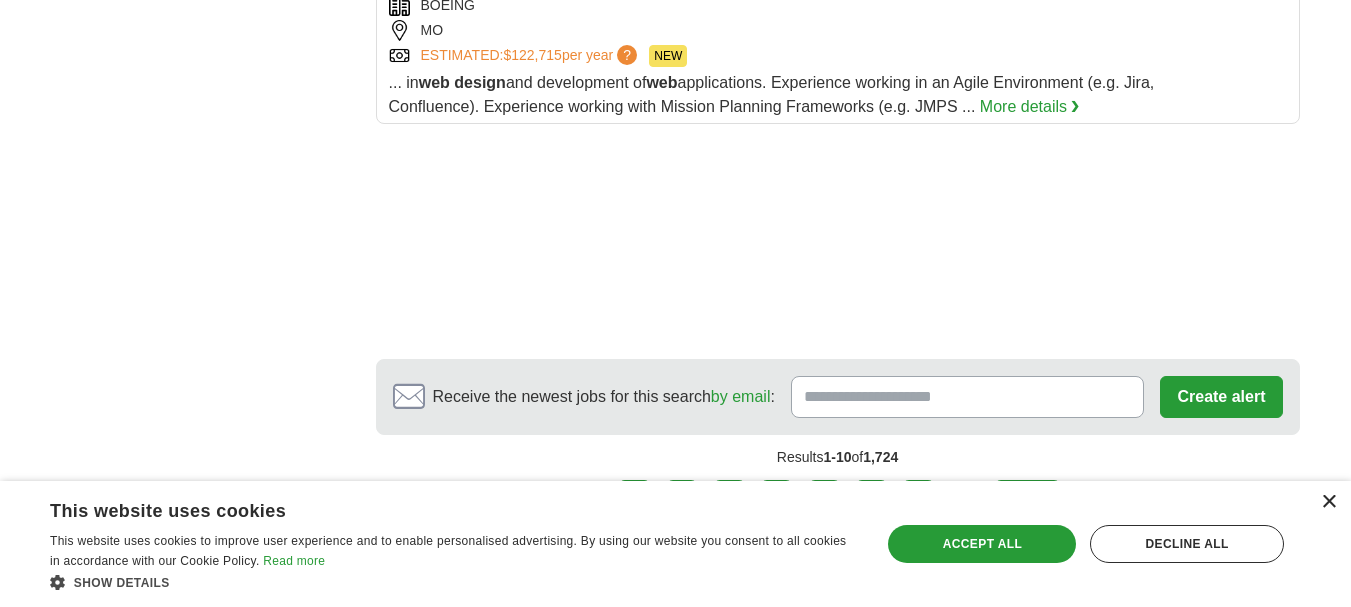click on "×" at bounding box center [1328, 502] 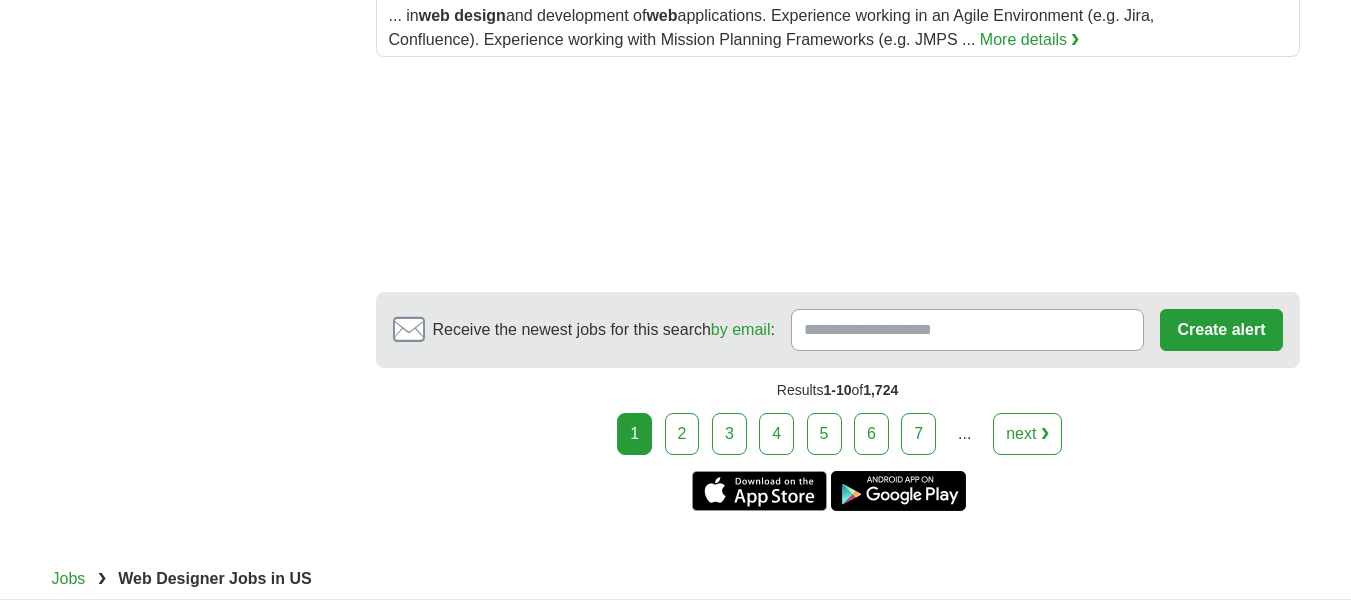 scroll, scrollTop: 2700, scrollLeft: 0, axis: vertical 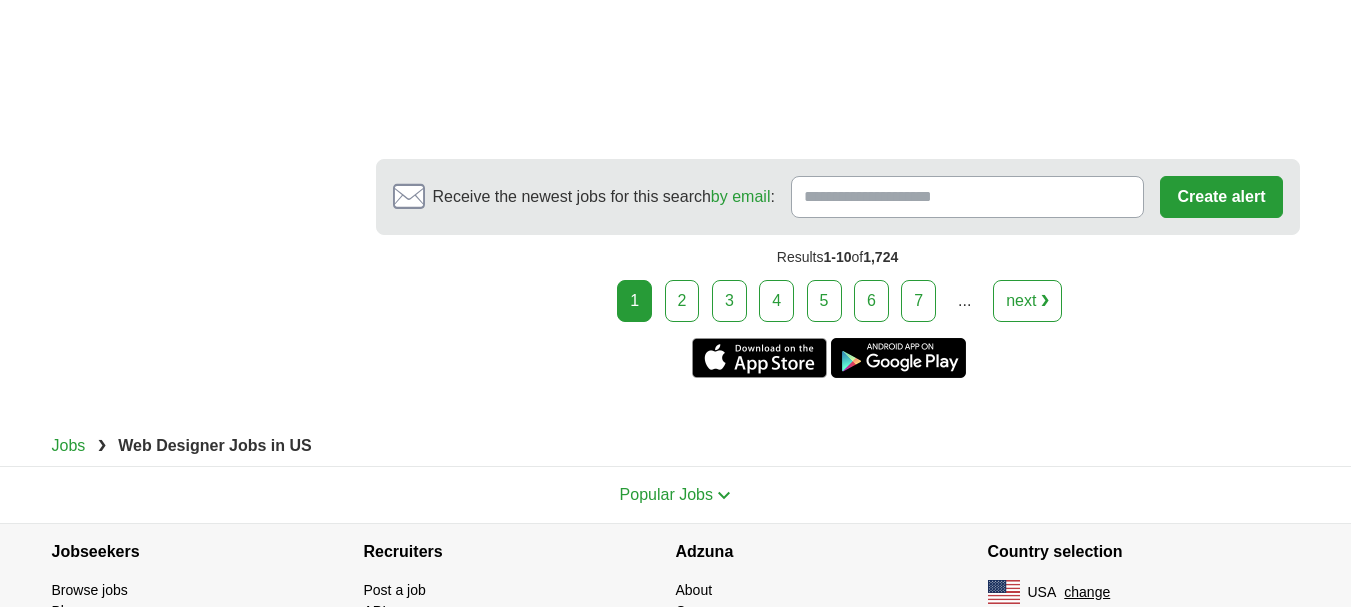 click on "2" at bounding box center [682, 301] 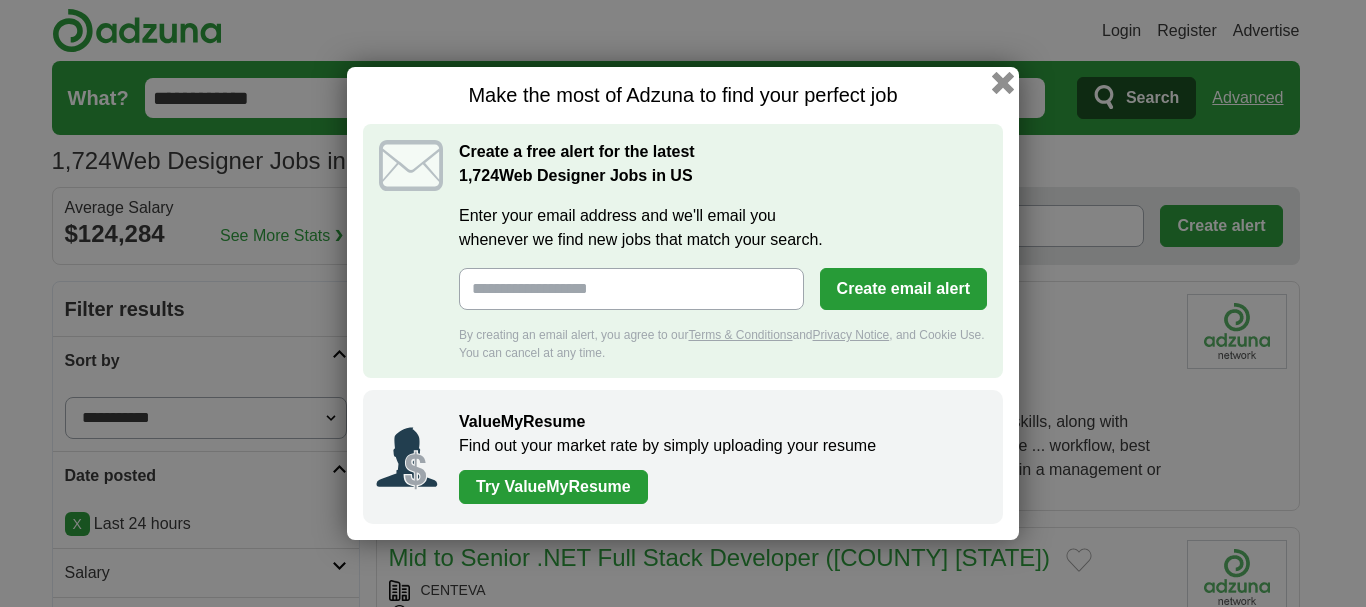 scroll, scrollTop: 0, scrollLeft: 0, axis: both 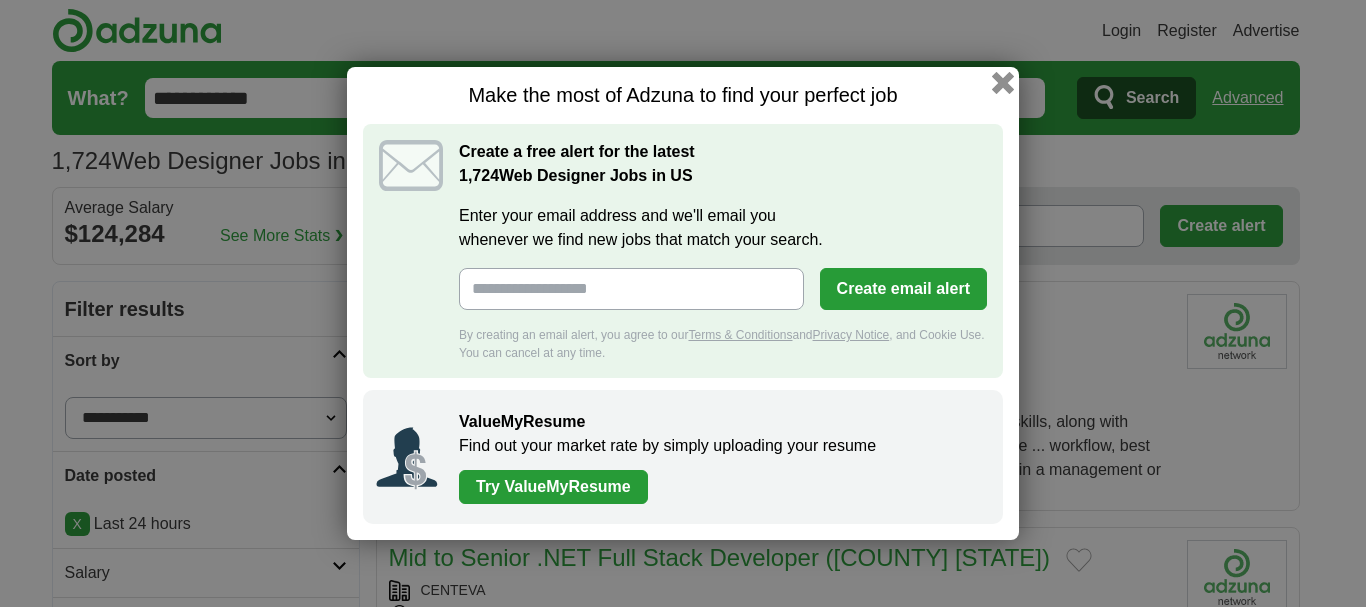 click at bounding box center (1003, 83) 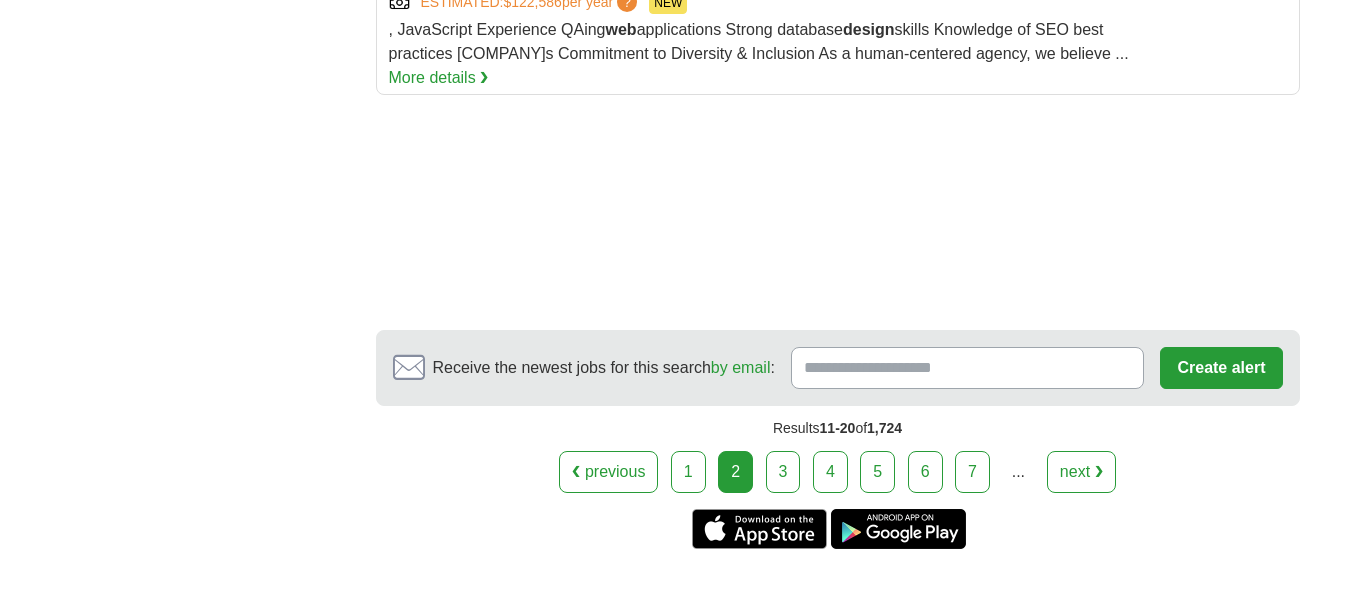 scroll, scrollTop: 2500, scrollLeft: 0, axis: vertical 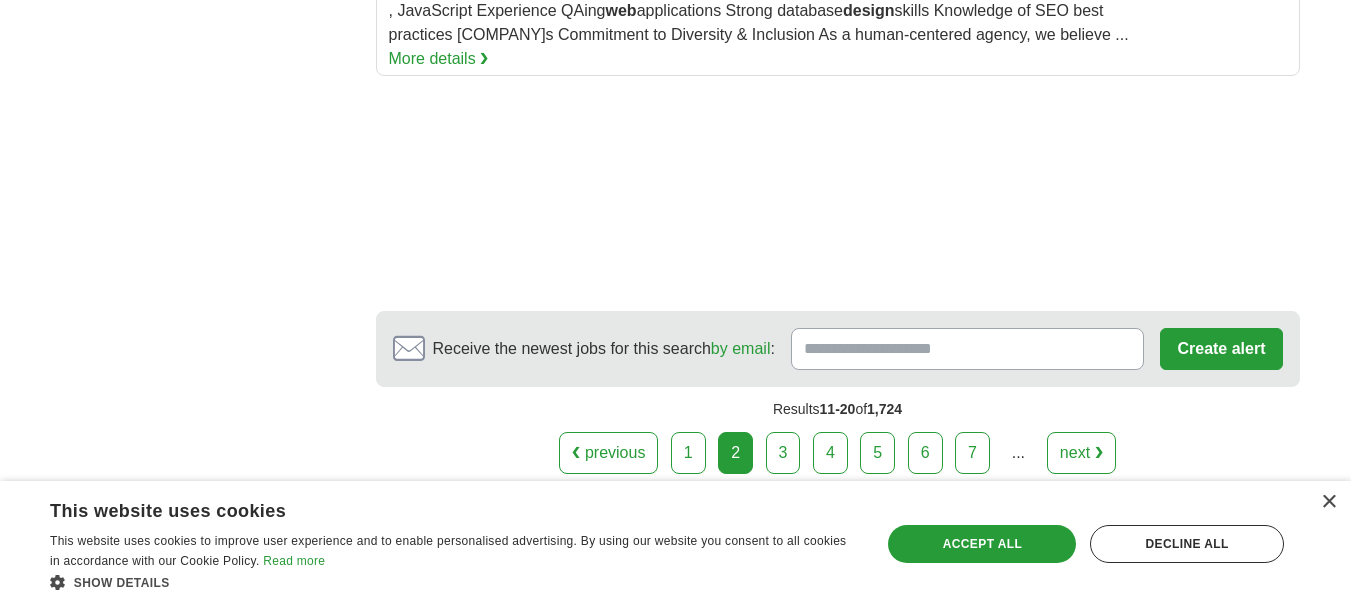 click on "3" at bounding box center (783, 453) 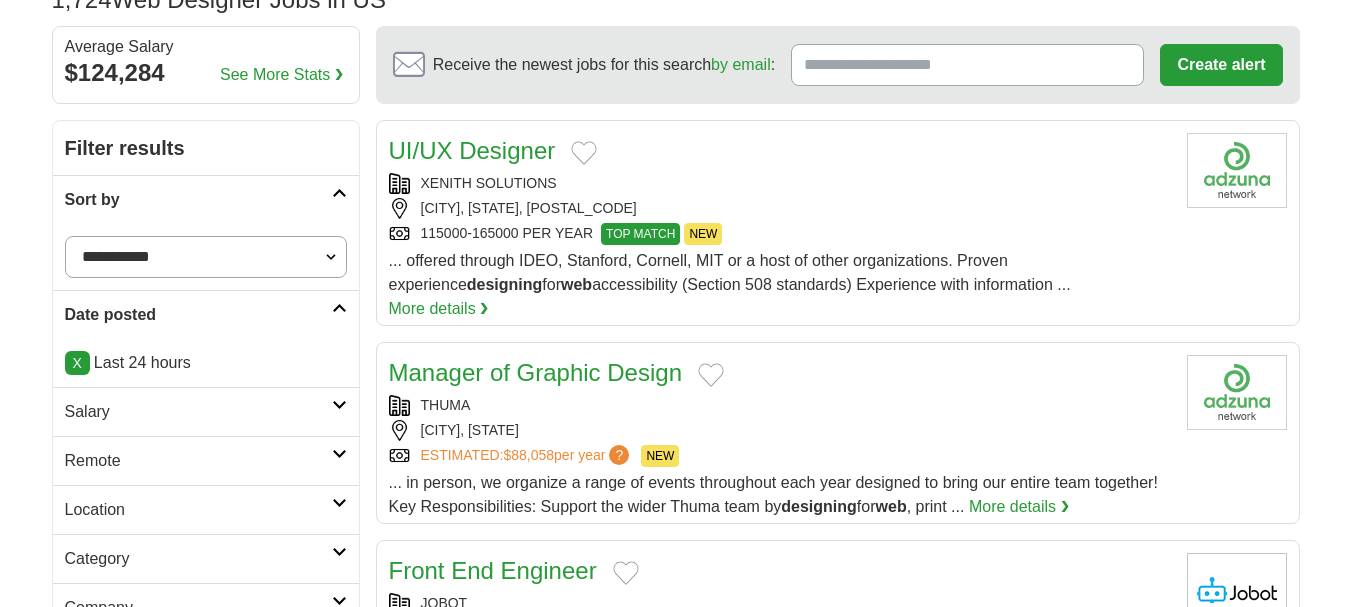 scroll, scrollTop: 200, scrollLeft: 0, axis: vertical 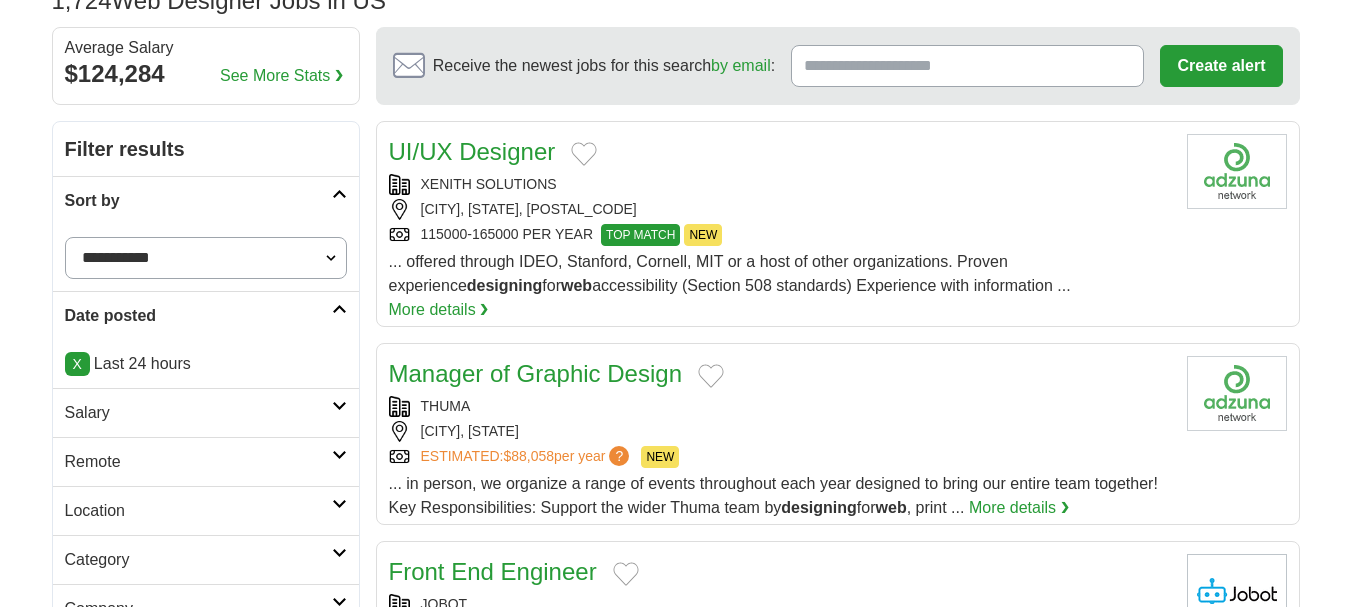 click on "UI/UX Designer" at bounding box center [472, 151] 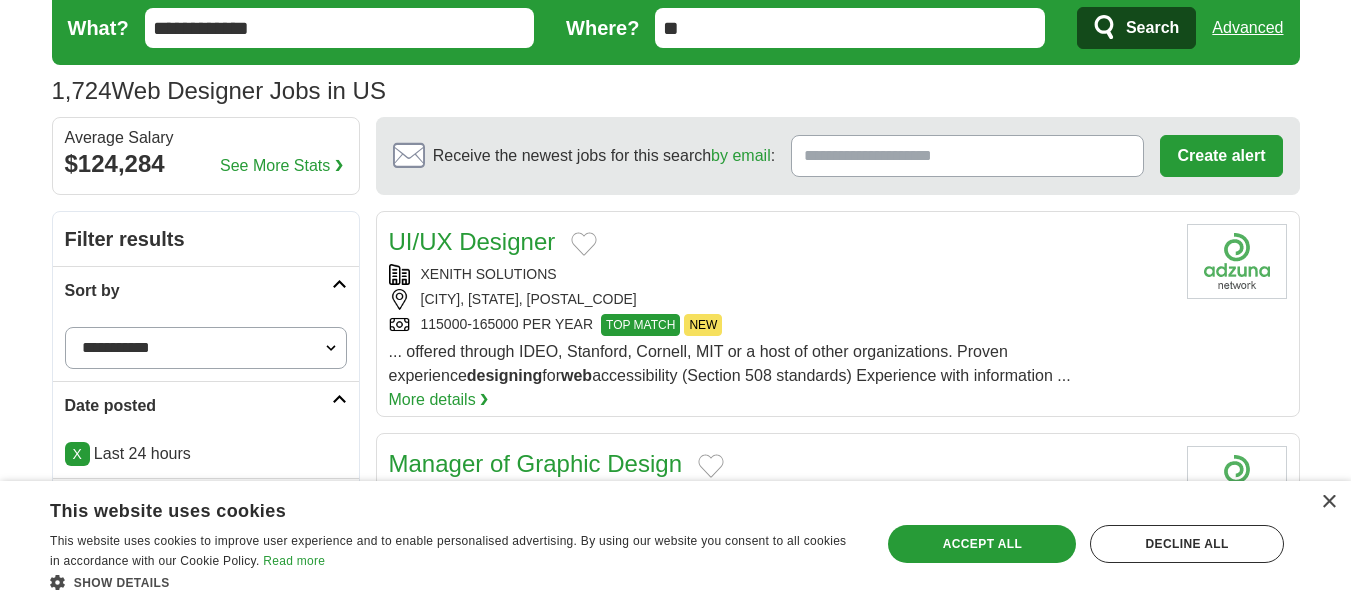 scroll, scrollTop: 0, scrollLeft: 0, axis: both 